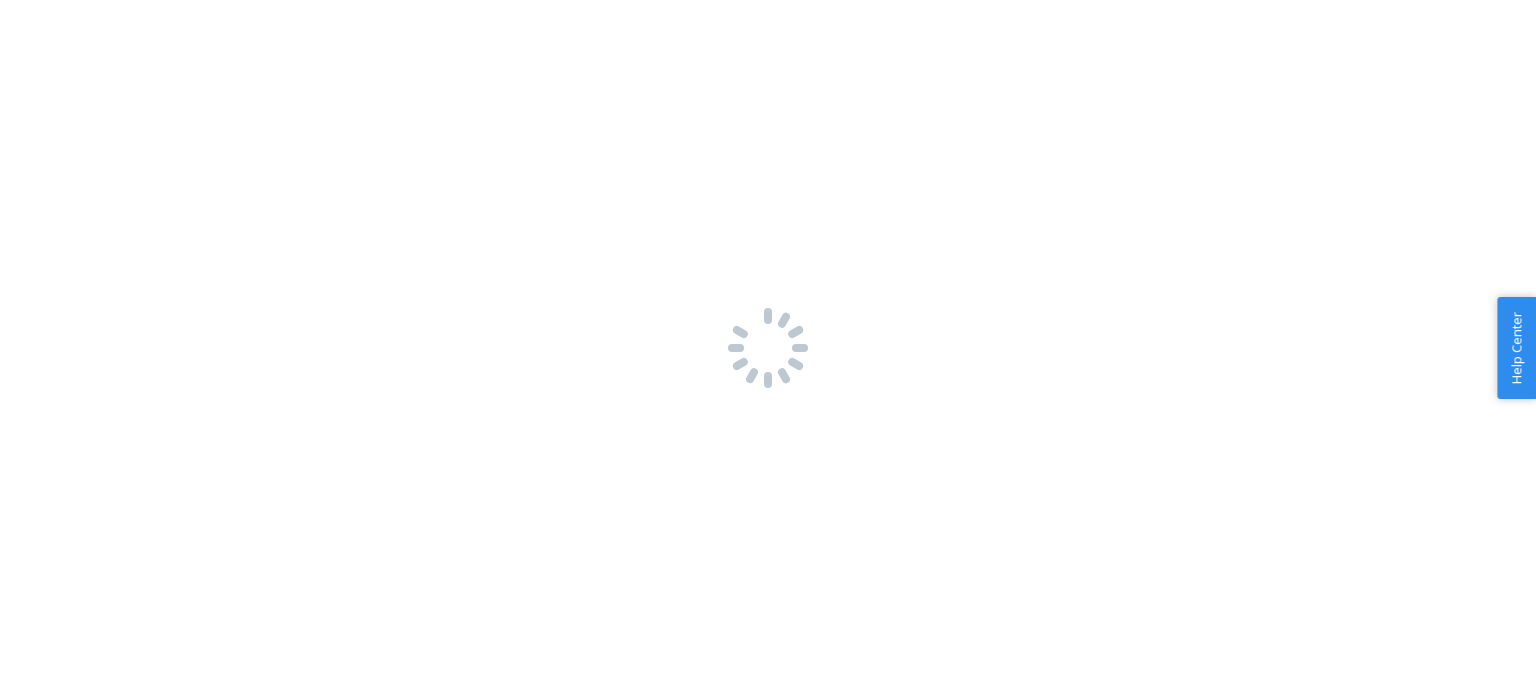 scroll, scrollTop: 0, scrollLeft: 0, axis: both 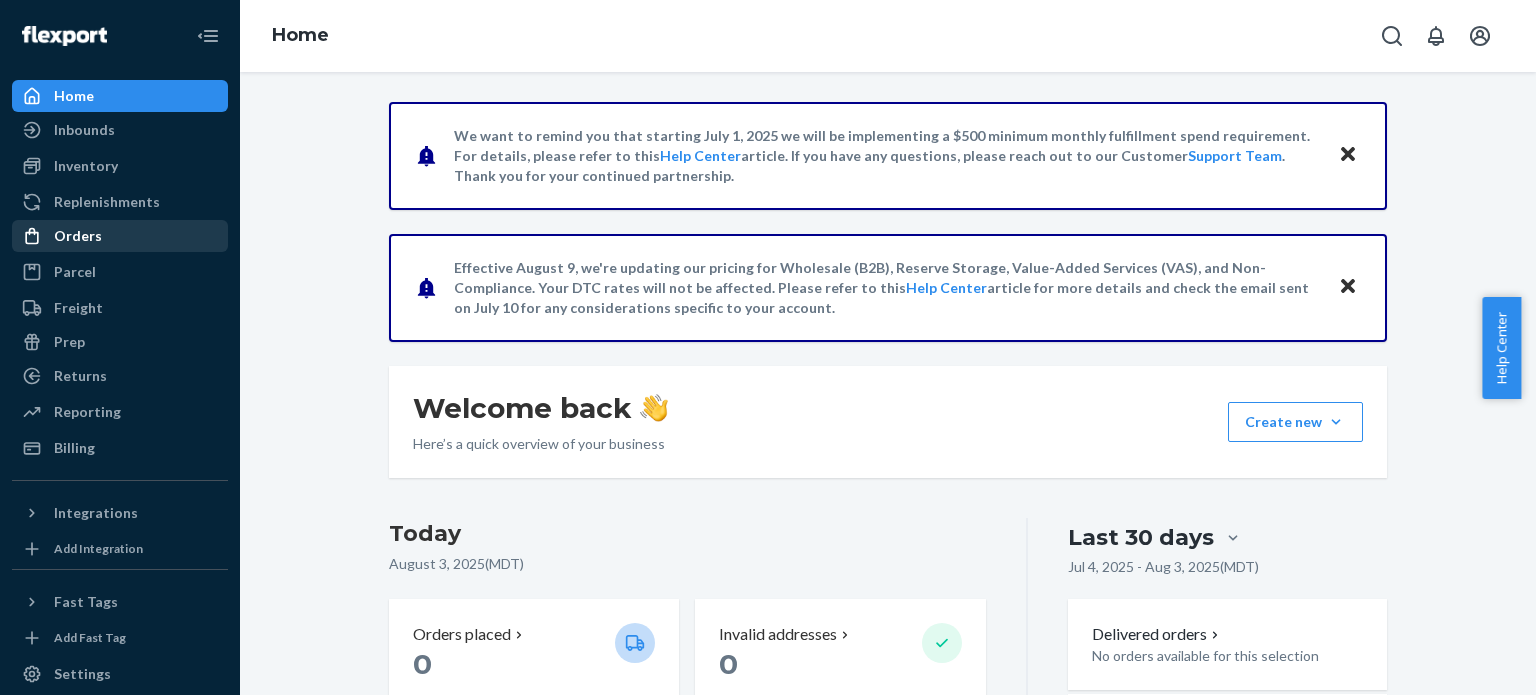 click on "Orders" at bounding box center (78, 236) 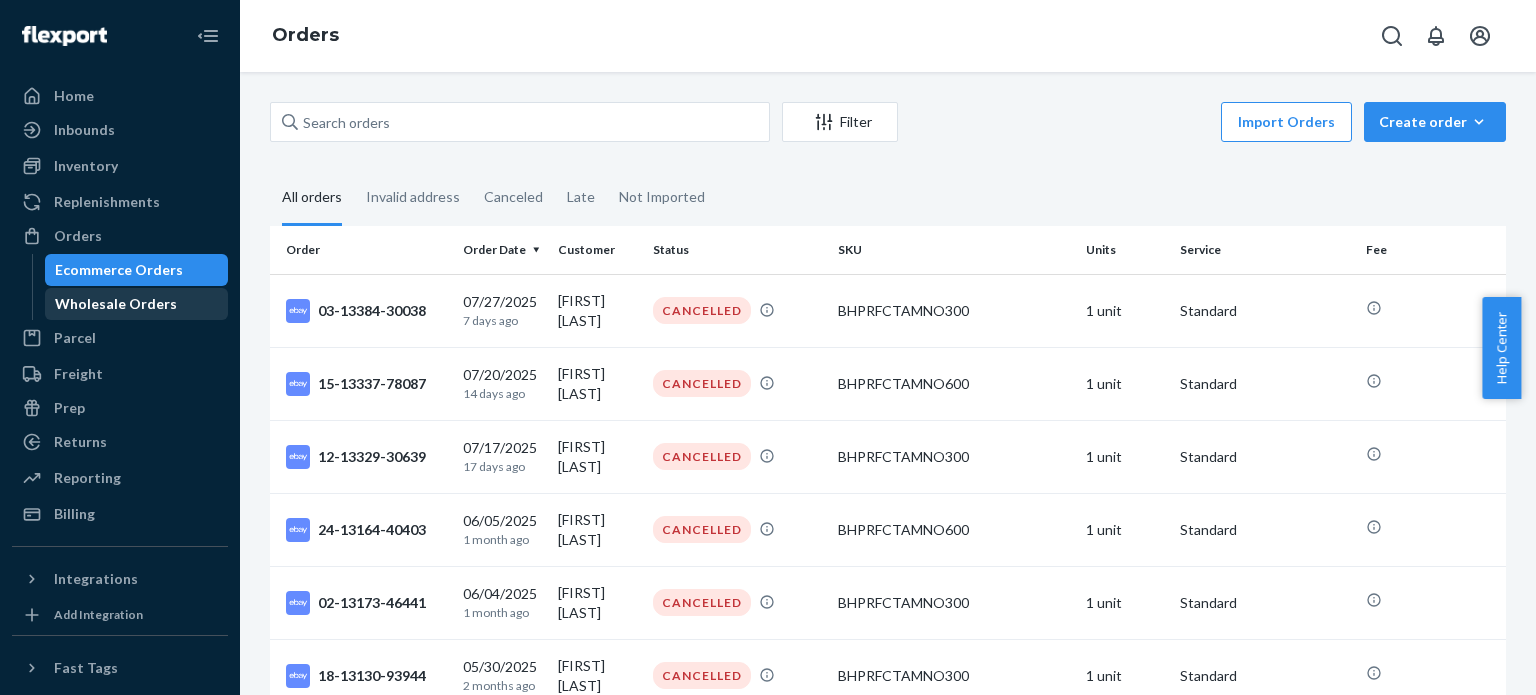 click on "Wholesale Orders" at bounding box center [116, 304] 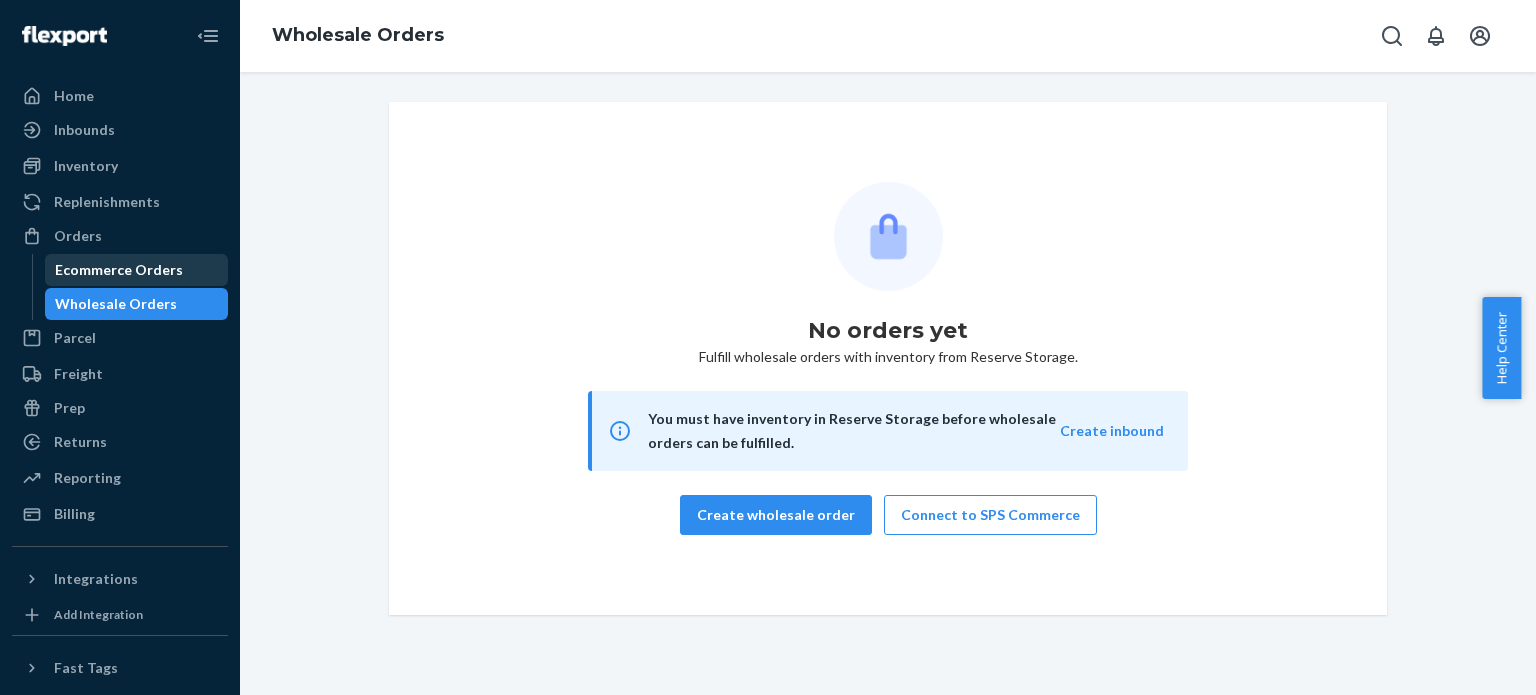 click on "Ecommerce Orders" at bounding box center (119, 270) 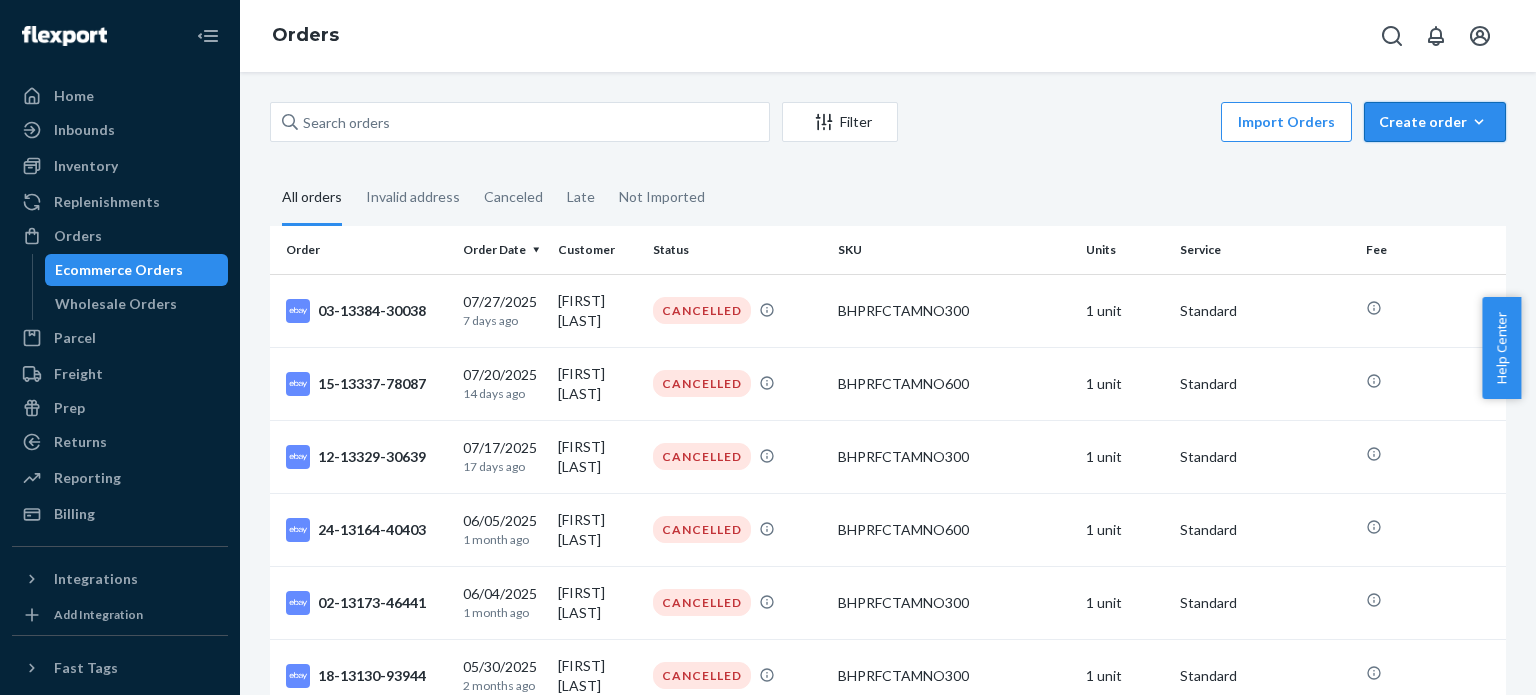 click on "Create order" at bounding box center (1435, 122) 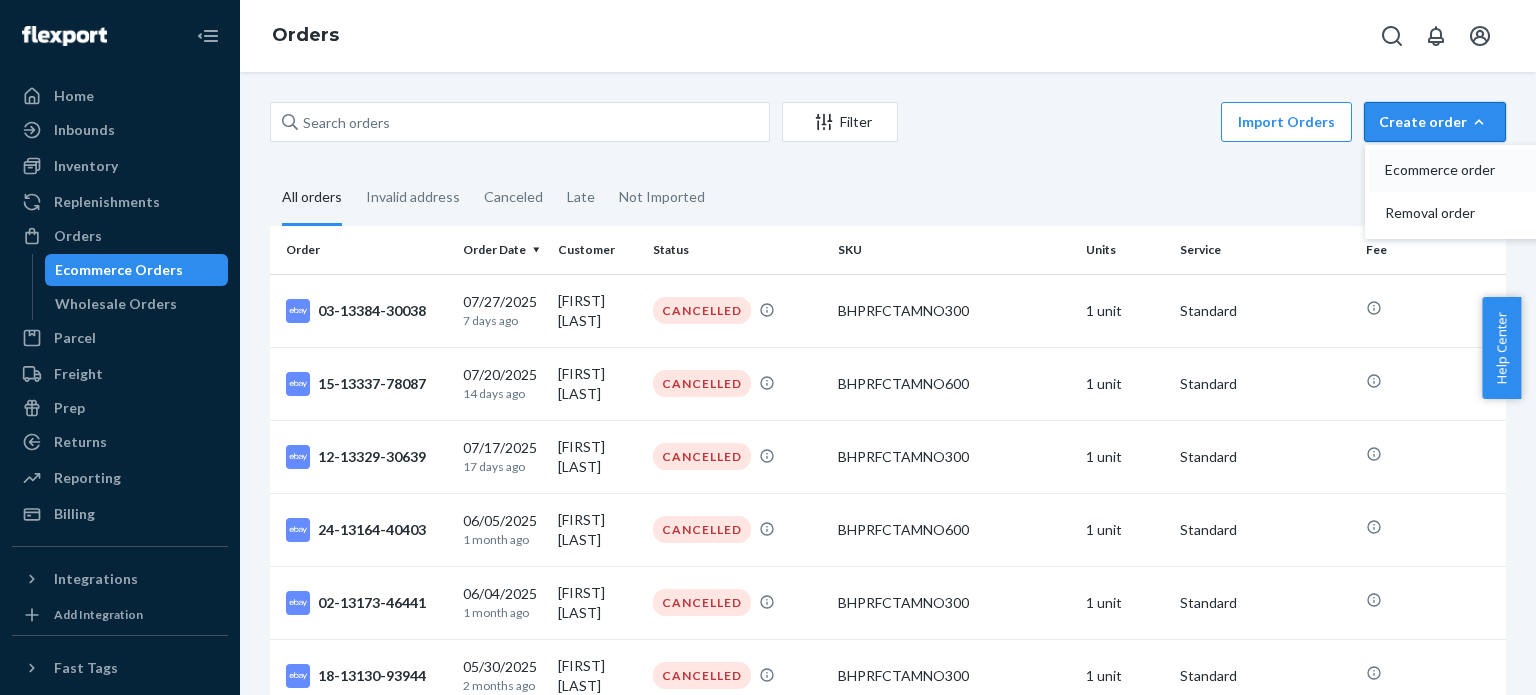 click on "Ecommerce order" at bounding box center [1447, 170] 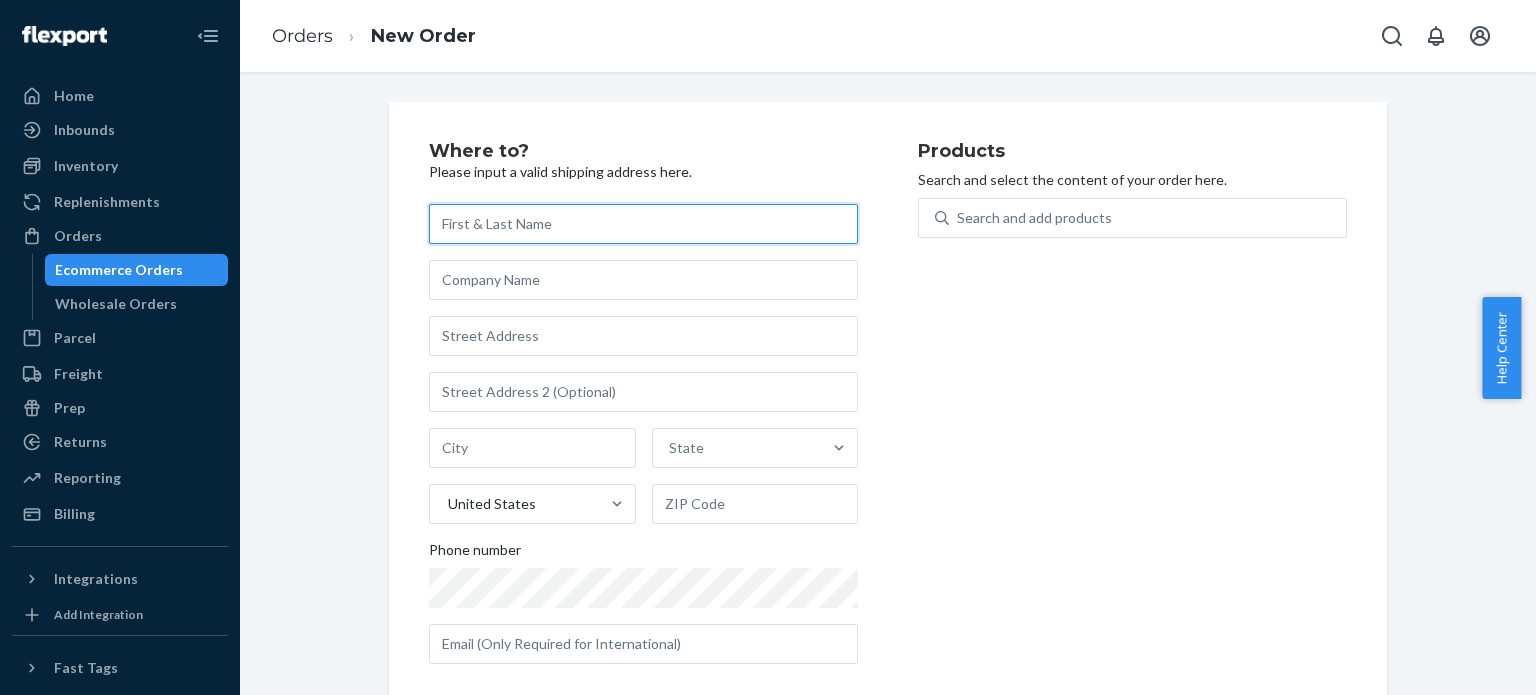 click at bounding box center (643, 224) 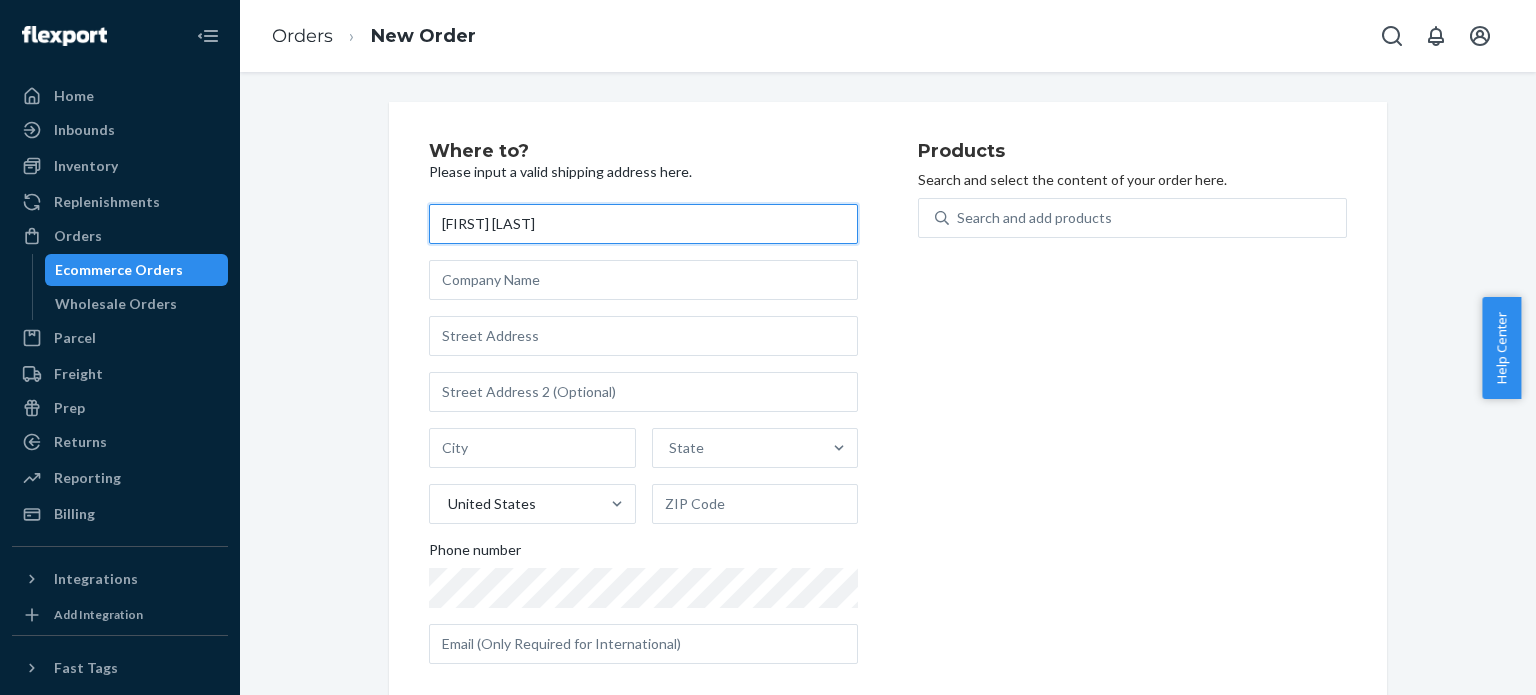 type on "[FIRST] [LAST]" 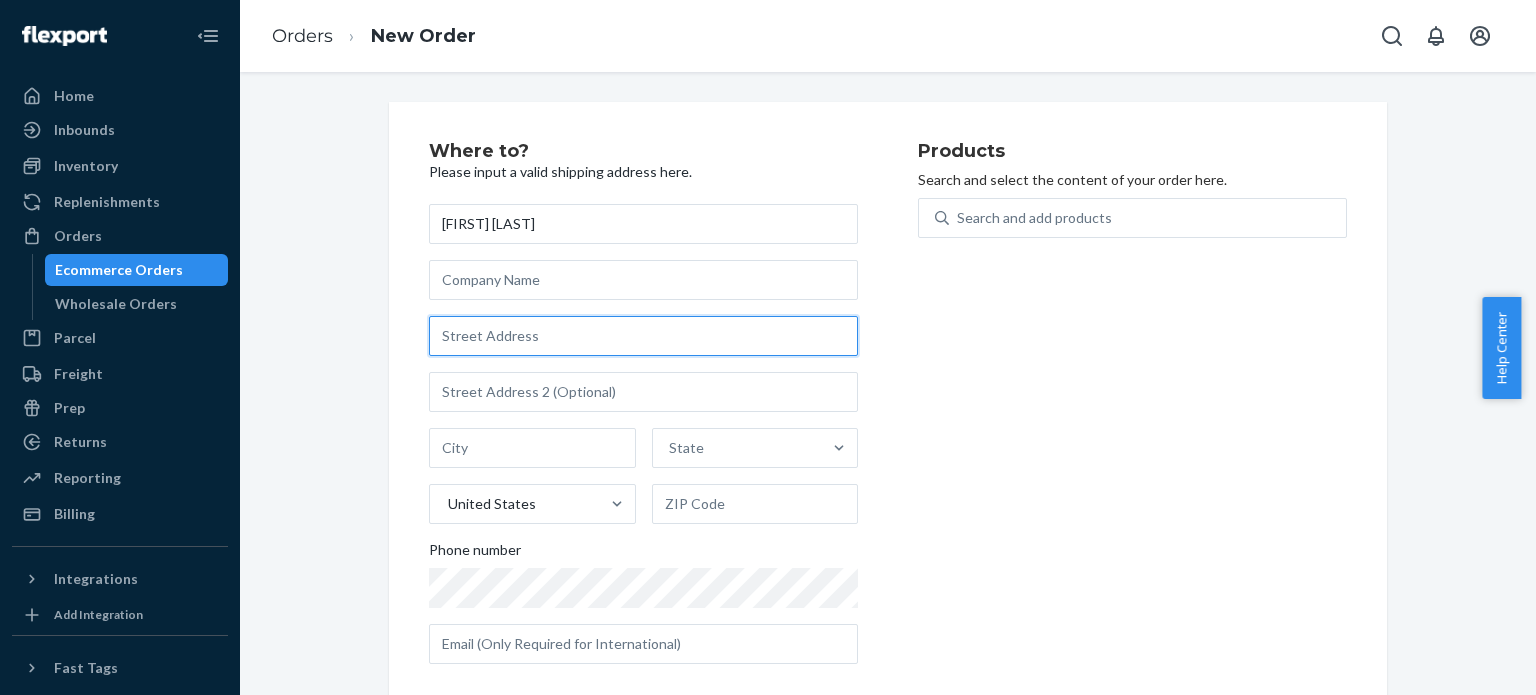 click at bounding box center [643, 336] 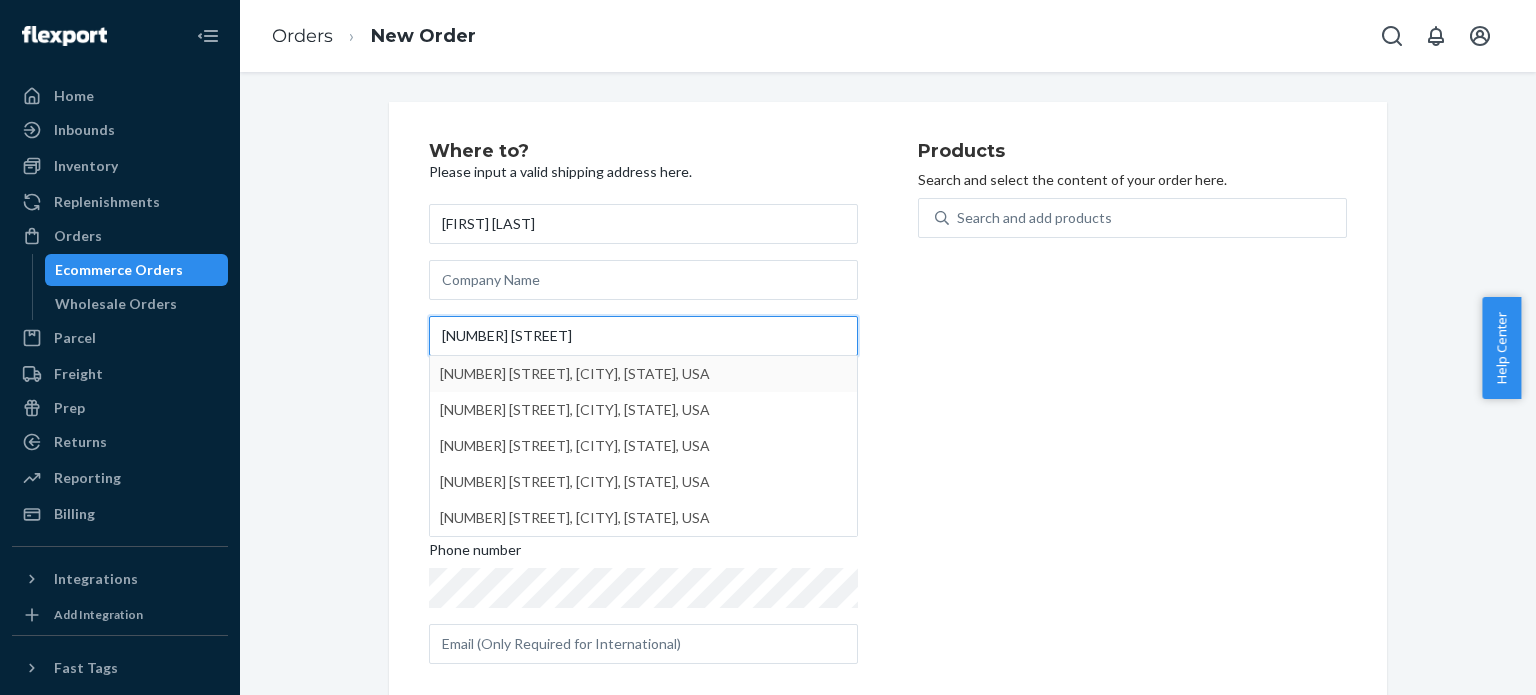 type on "[NUMBER] [STREET]" 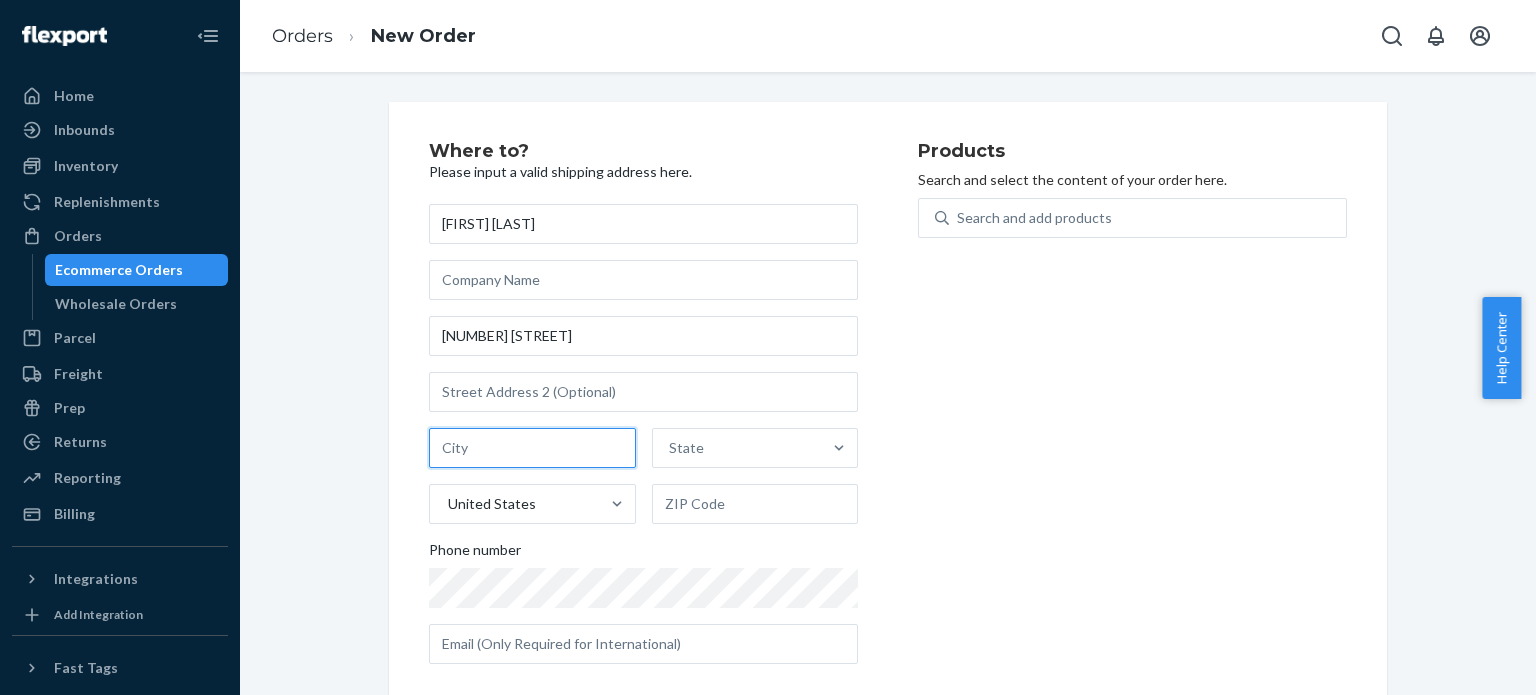 click at bounding box center (532, 448) 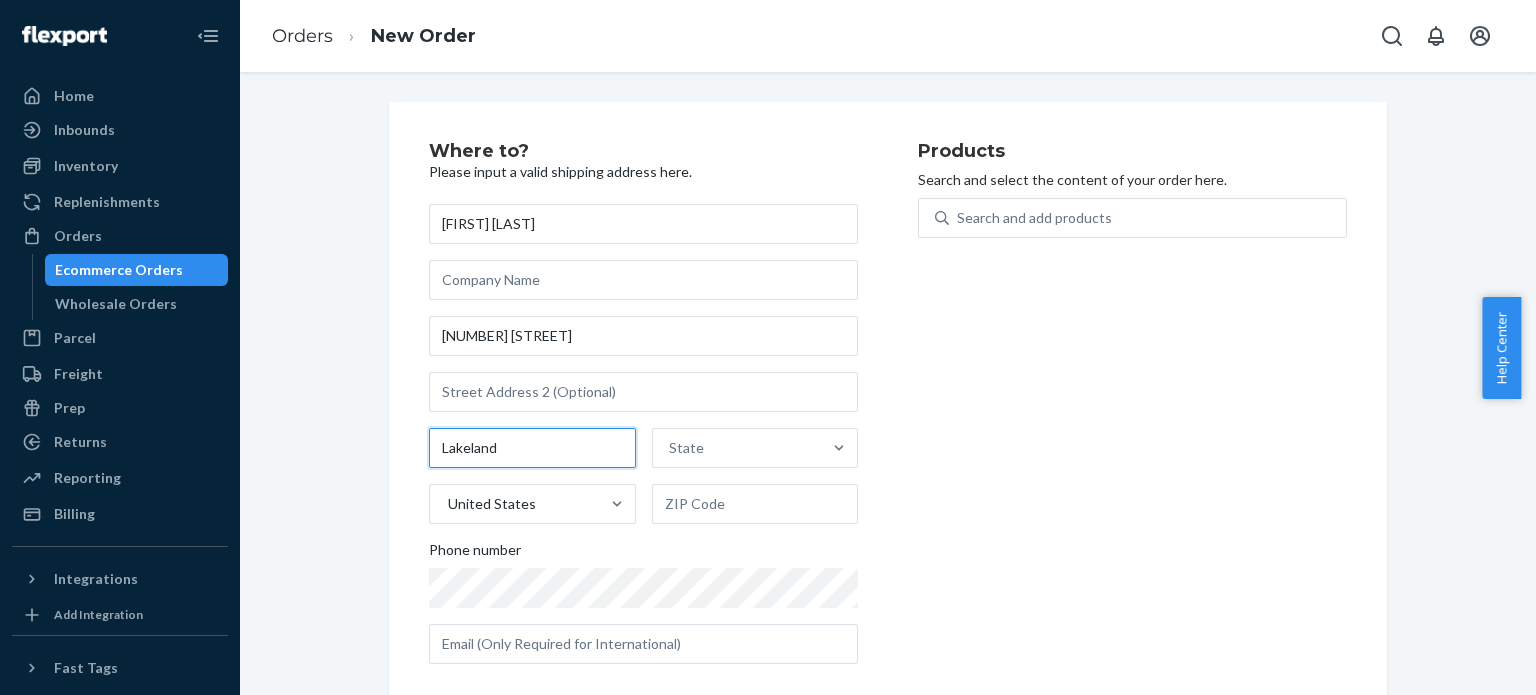 type on "Lakeland" 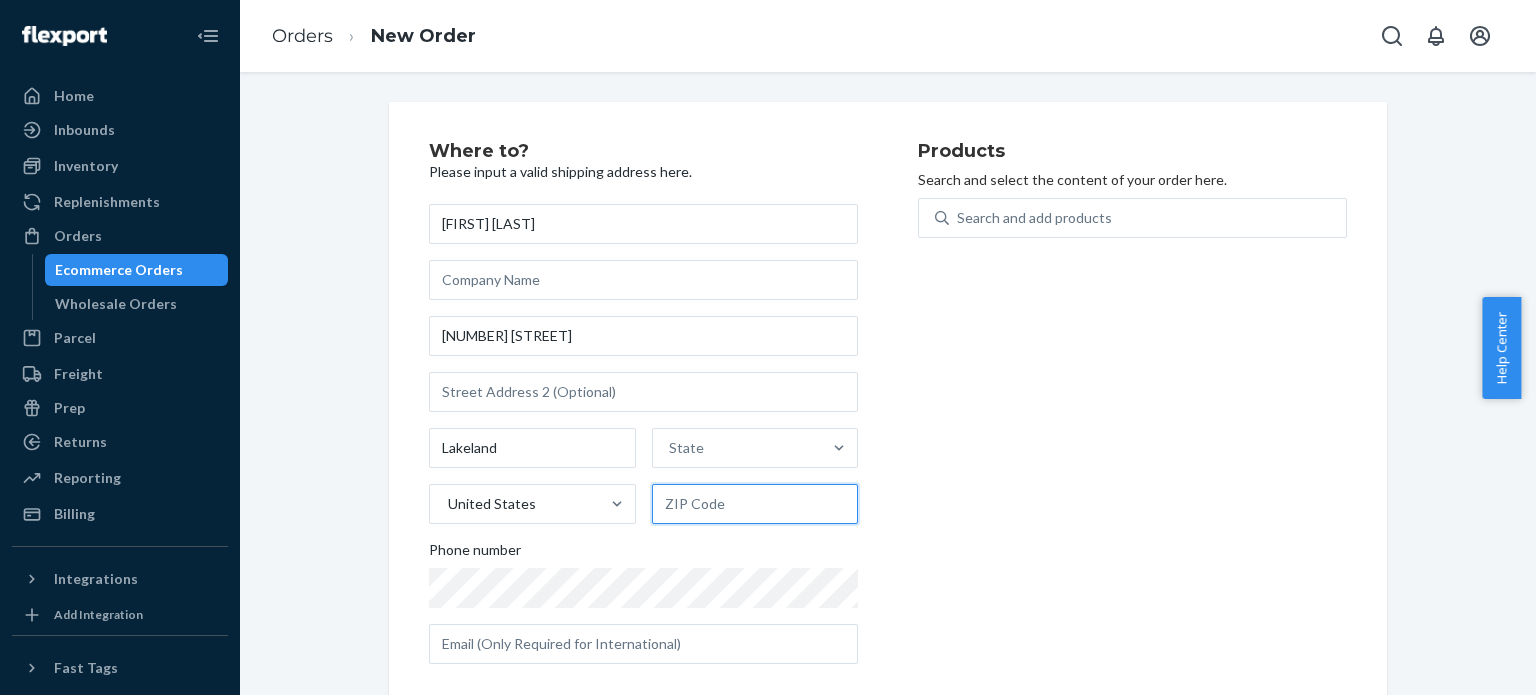 click at bounding box center (755, 504) 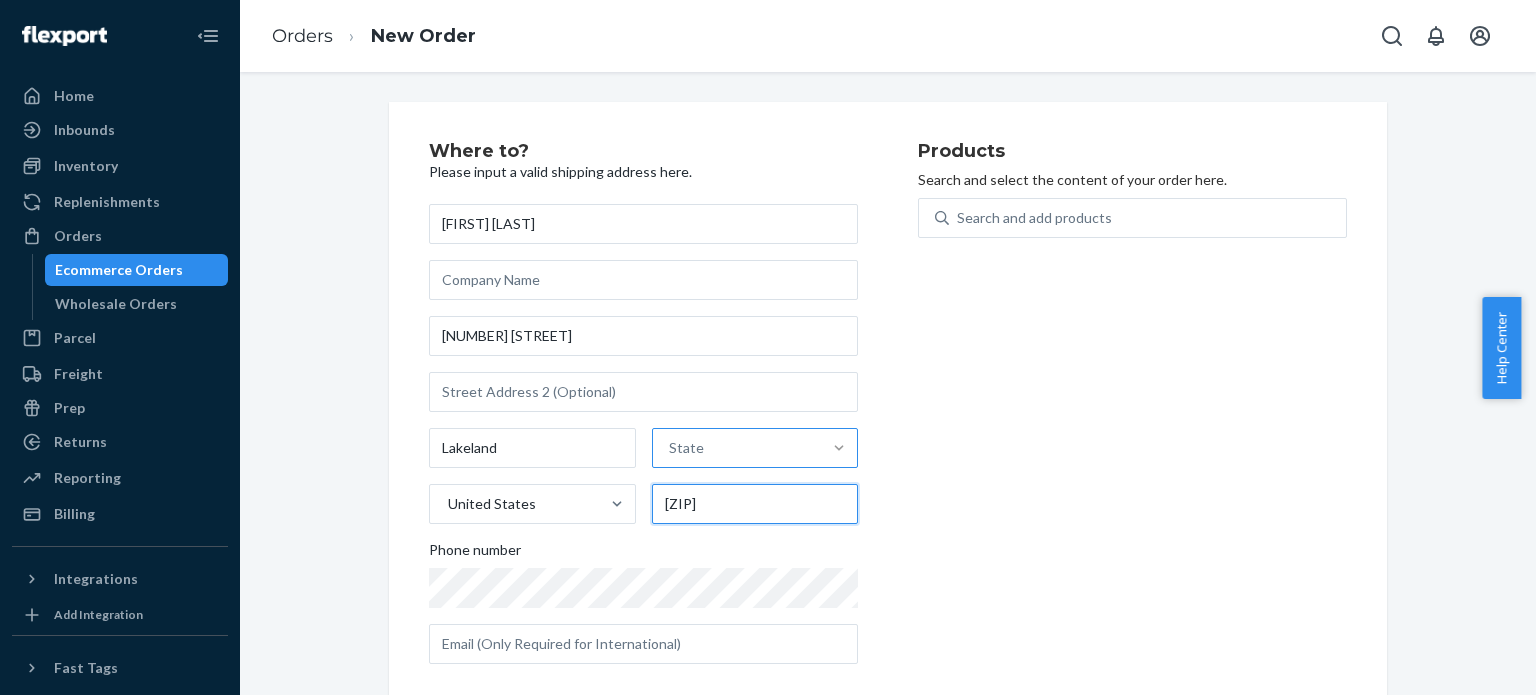 type on "[ZIP]" 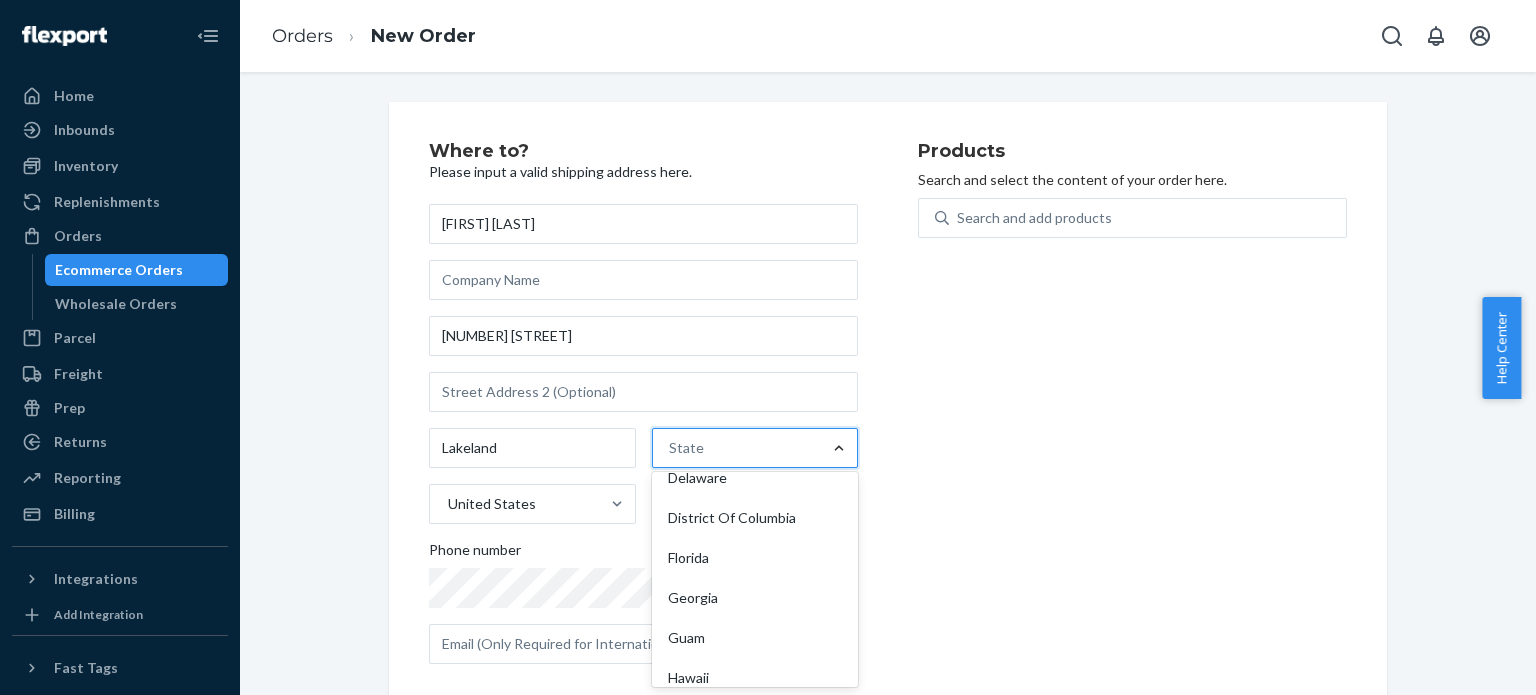 scroll, scrollTop: 400, scrollLeft: 0, axis: vertical 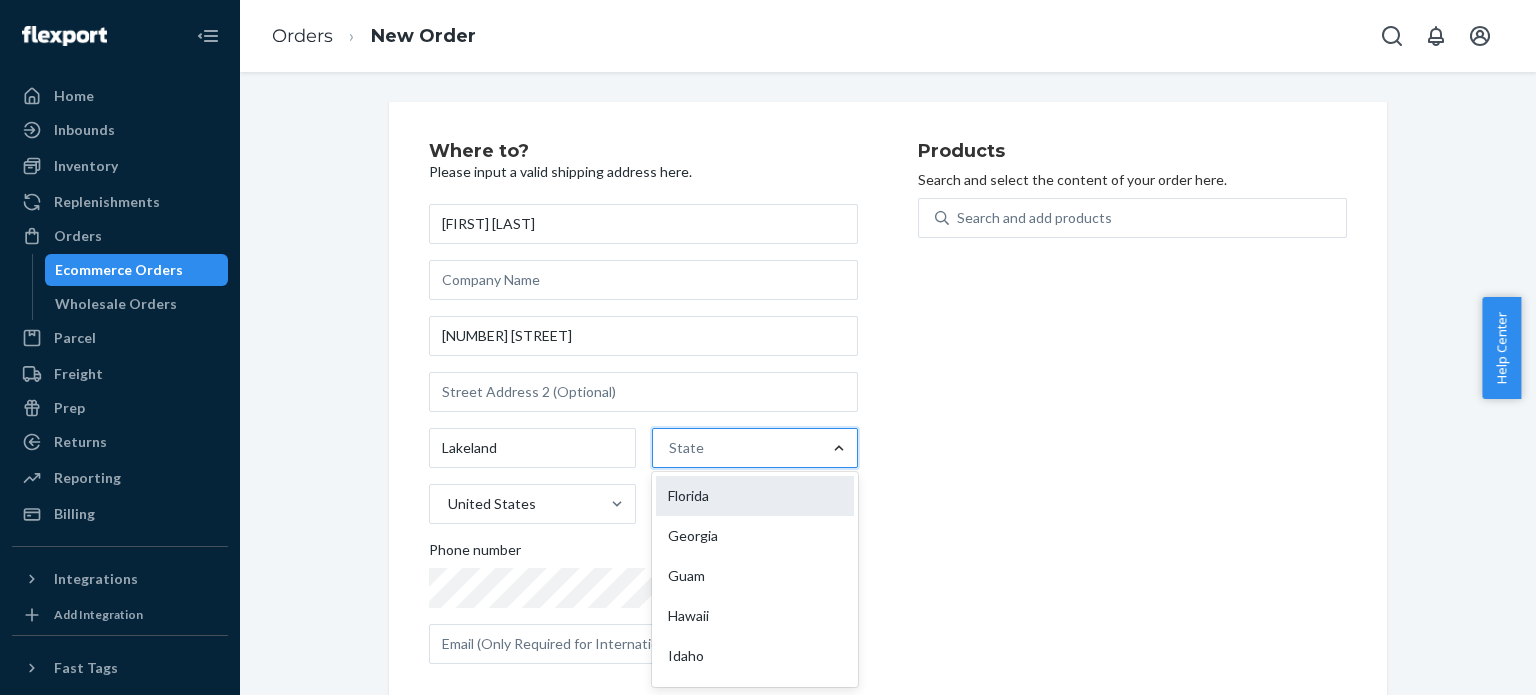 click on "Florida" at bounding box center (755, 496) 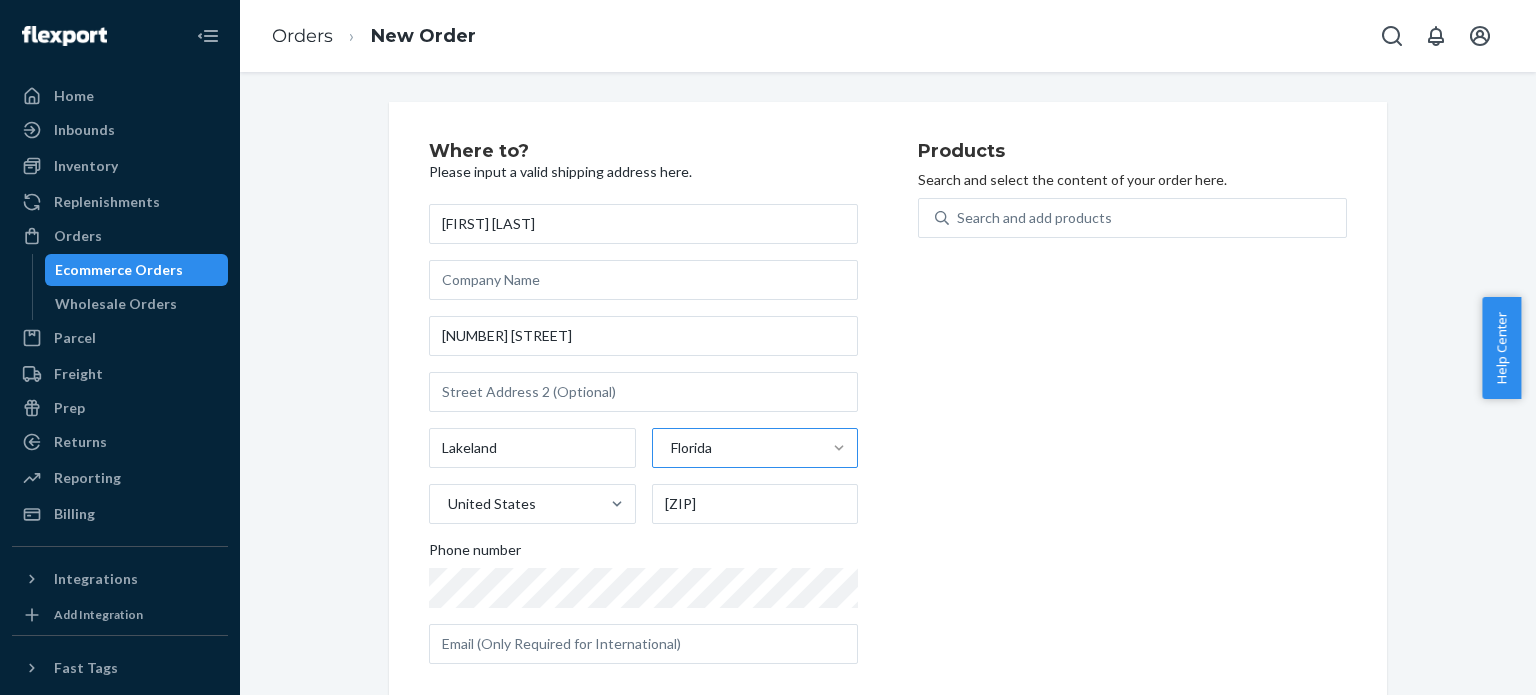 scroll, scrollTop: 24, scrollLeft: 0, axis: vertical 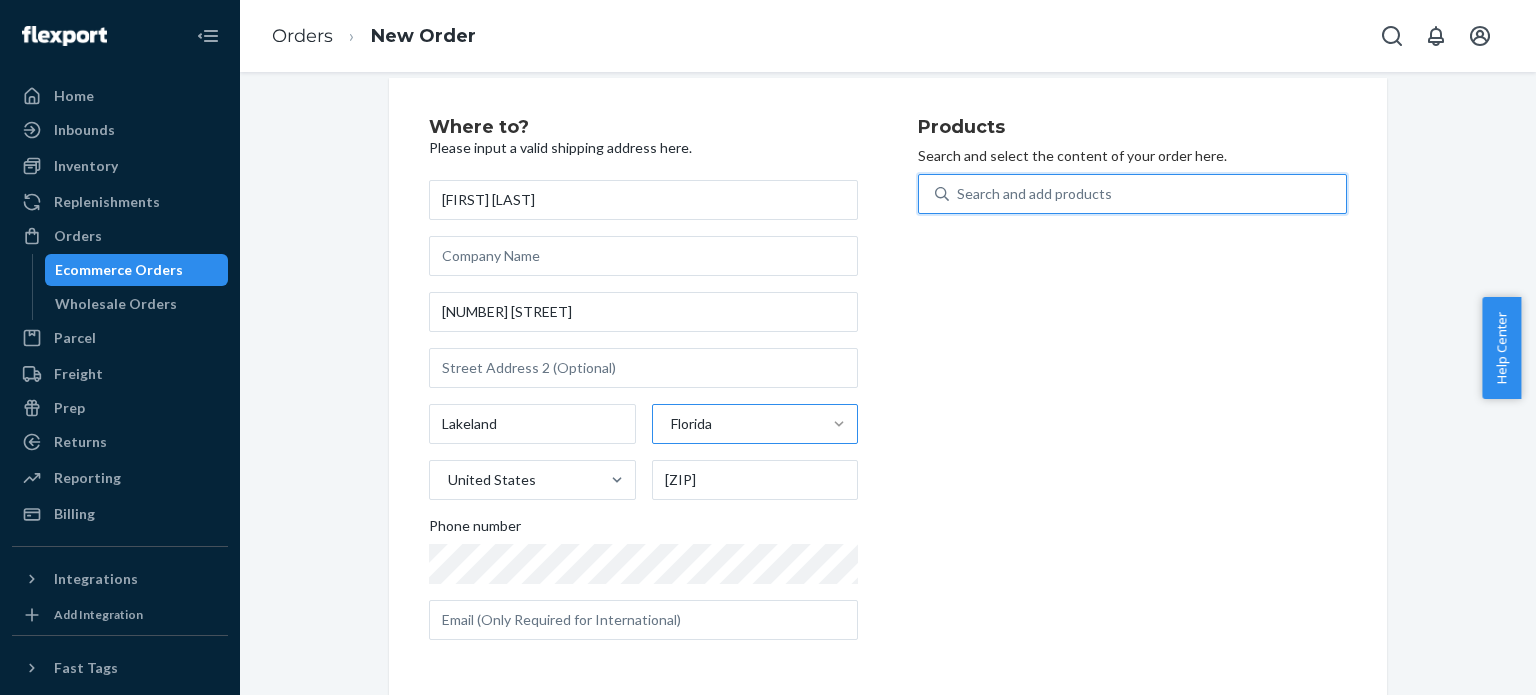 click on "Search and add products" at bounding box center (1147, 194) 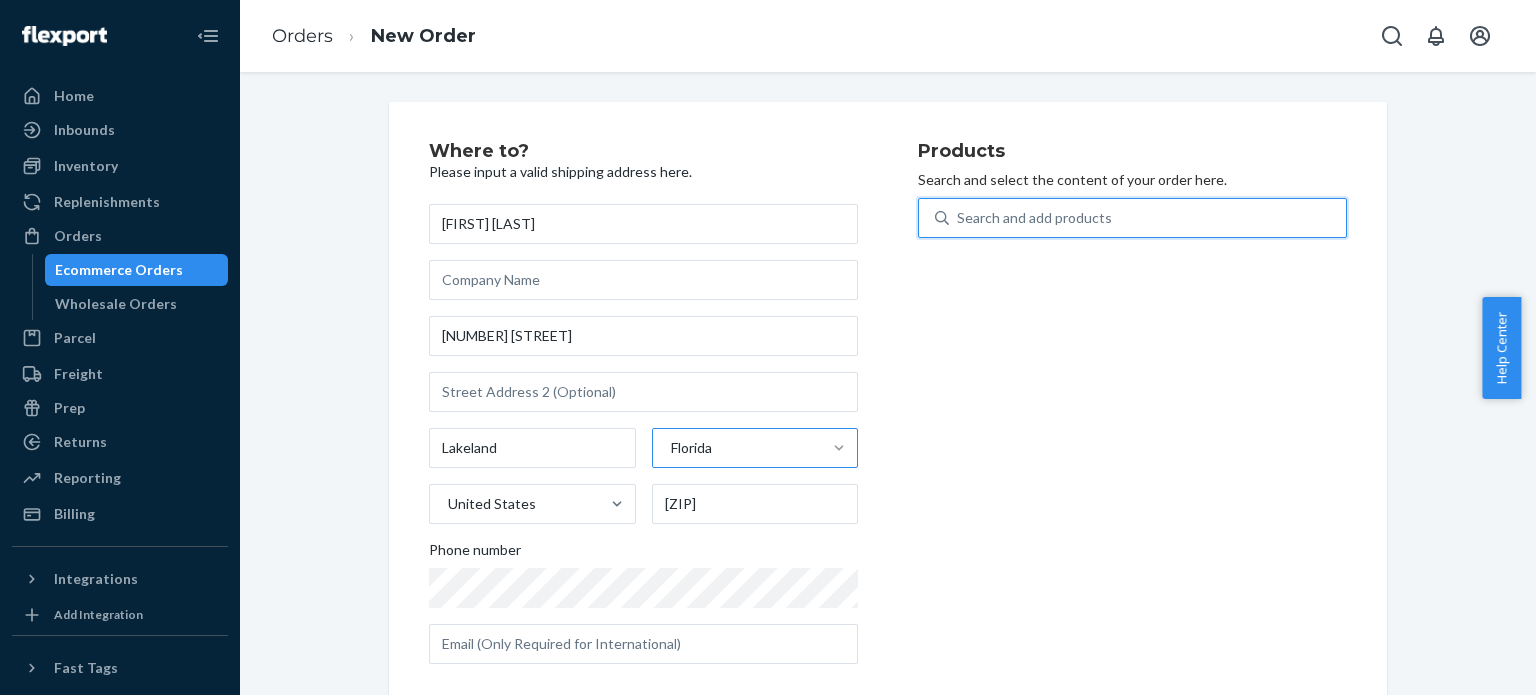 click on "Search and add products" at bounding box center (1034, 218) 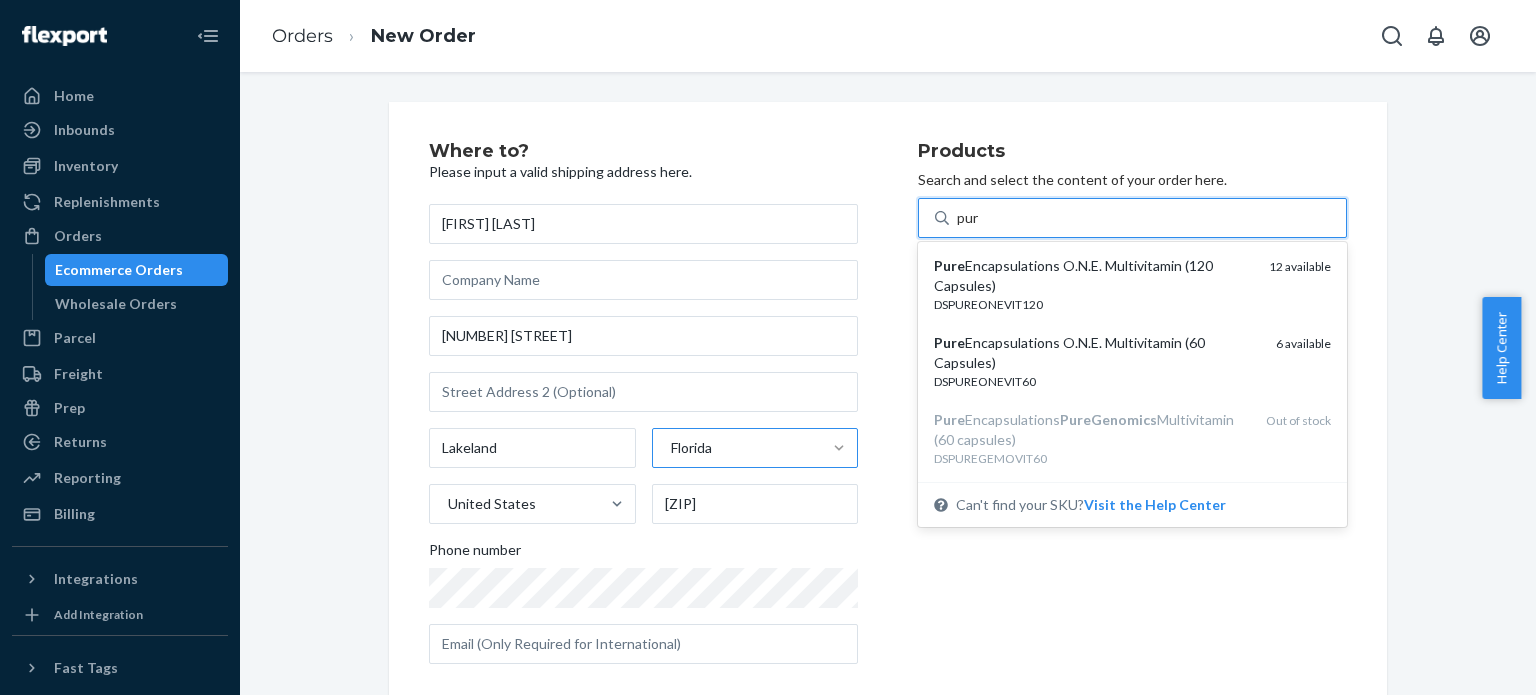 type on "pure" 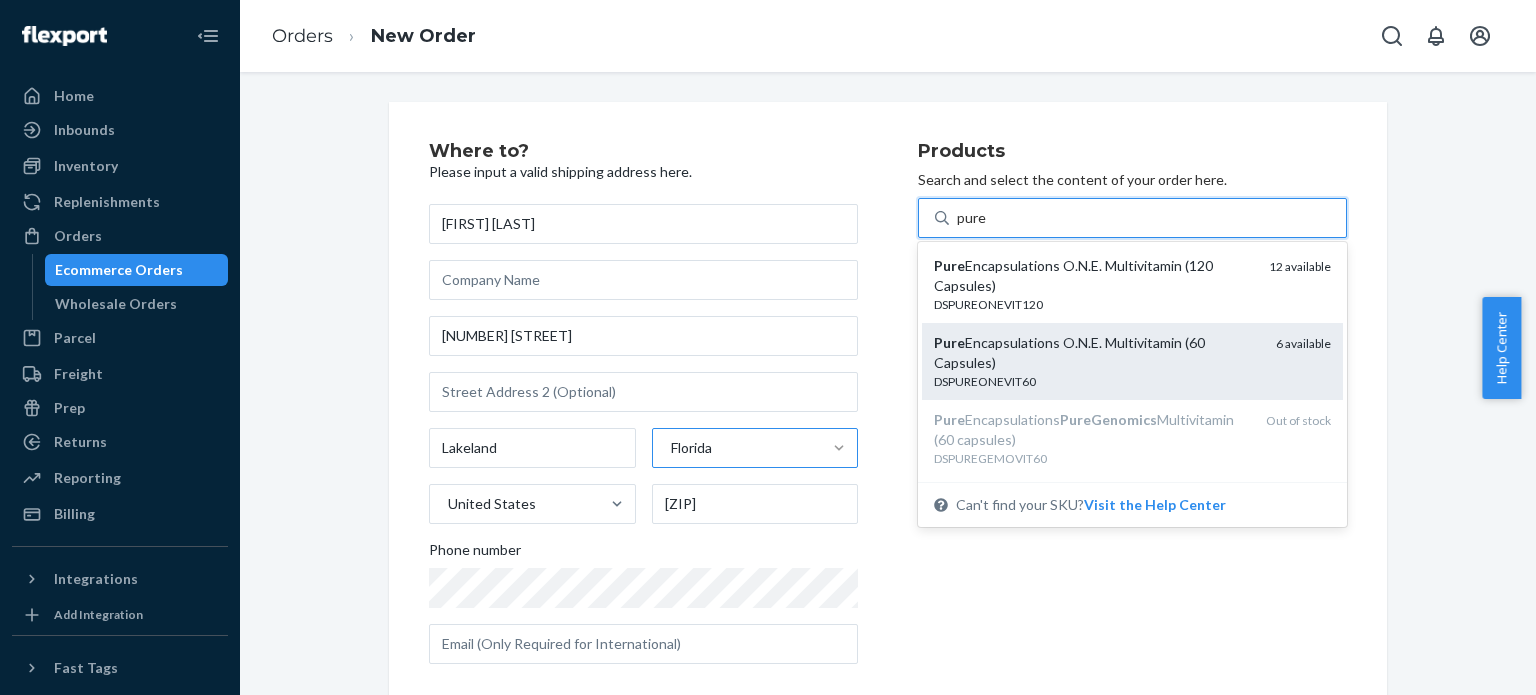 click on "Pure  Encapsulations O.N.E. Multivitamin (60 Capsules)" at bounding box center (1097, 353) 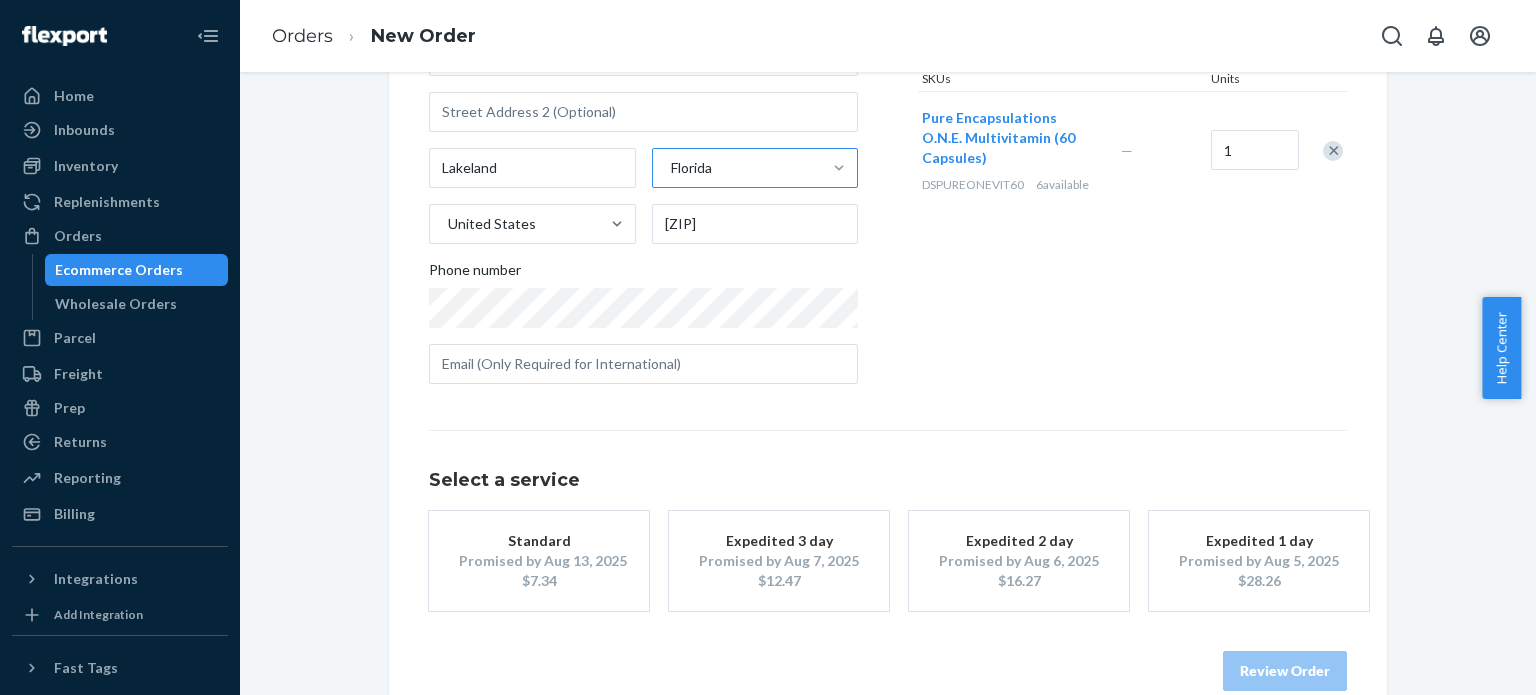 scroll, scrollTop: 295, scrollLeft: 0, axis: vertical 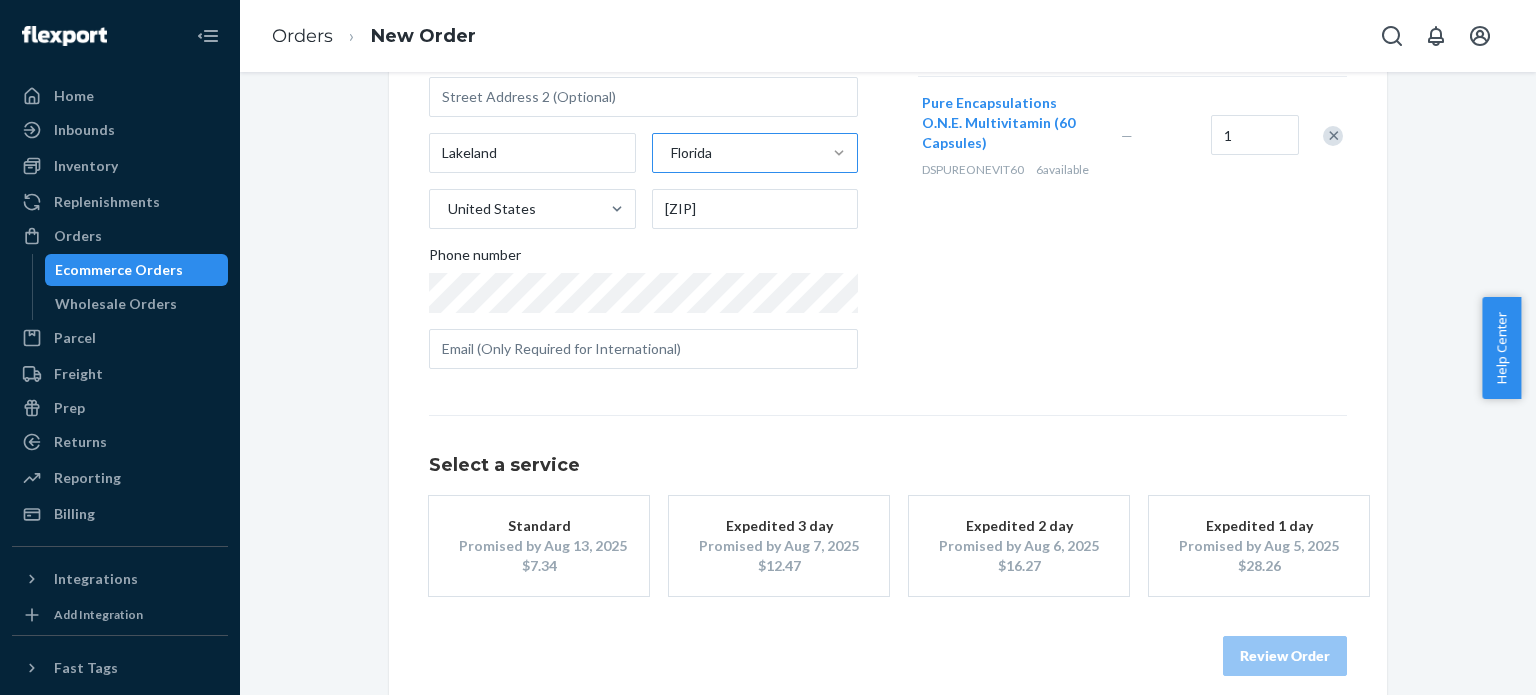 click on "Promised by Aug 13, 2025" at bounding box center [539, 546] 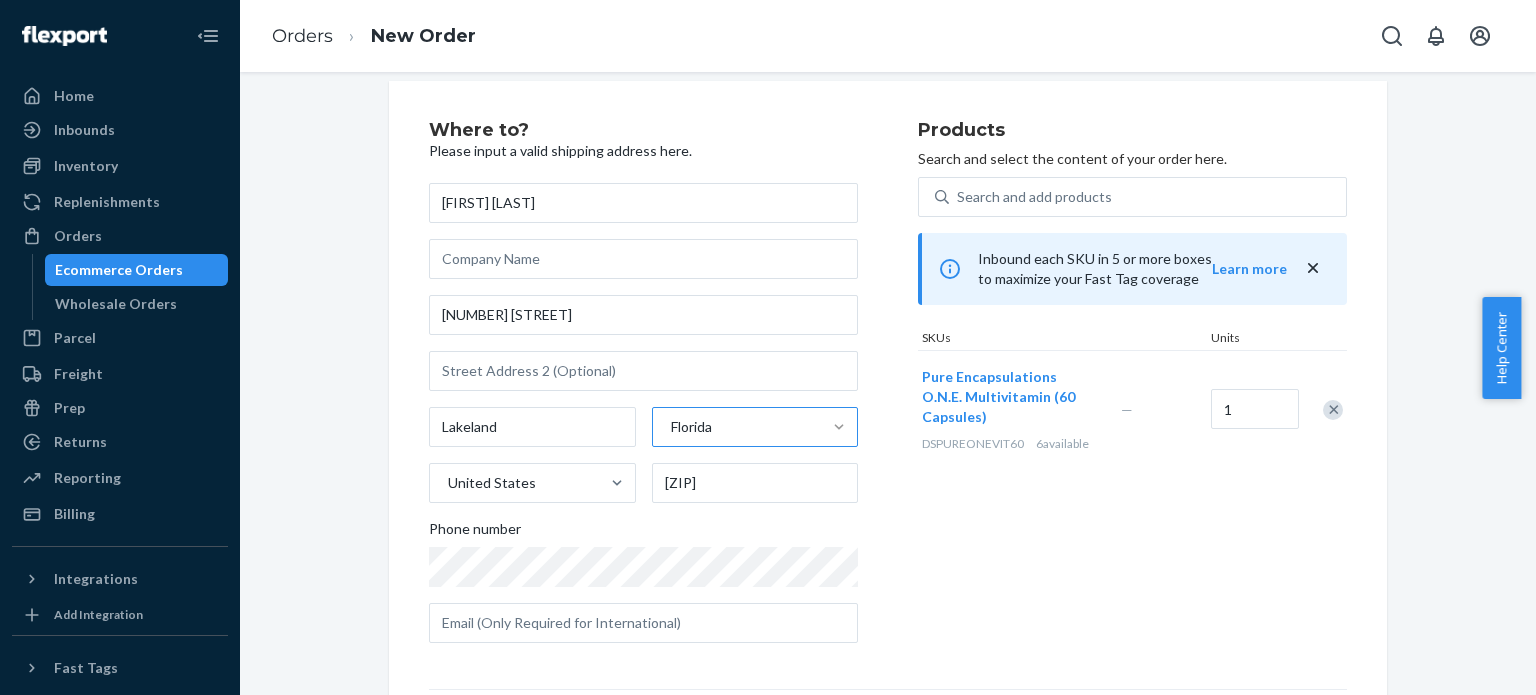 scroll, scrollTop: 0, scrollLeft: 0, axis: both 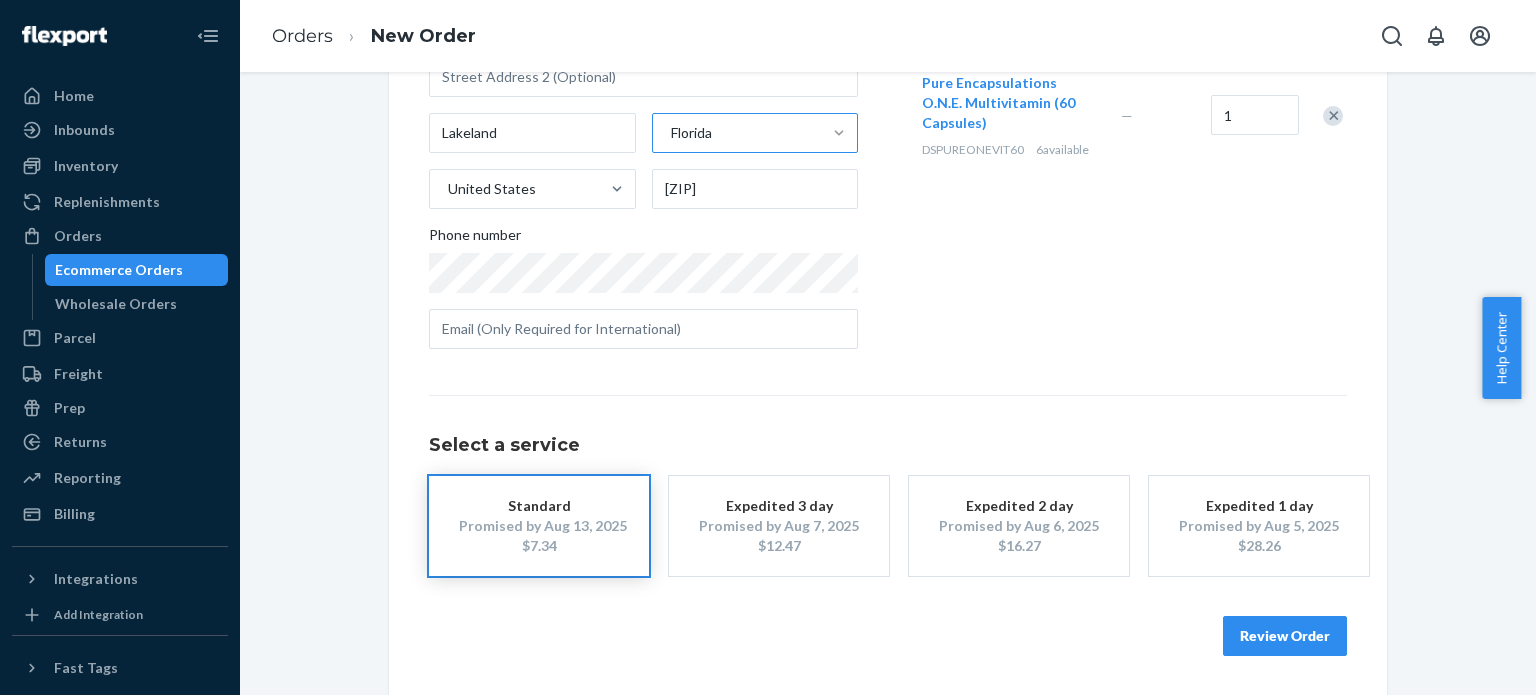 click on "Review Order" at bounding box center (1285, 636) 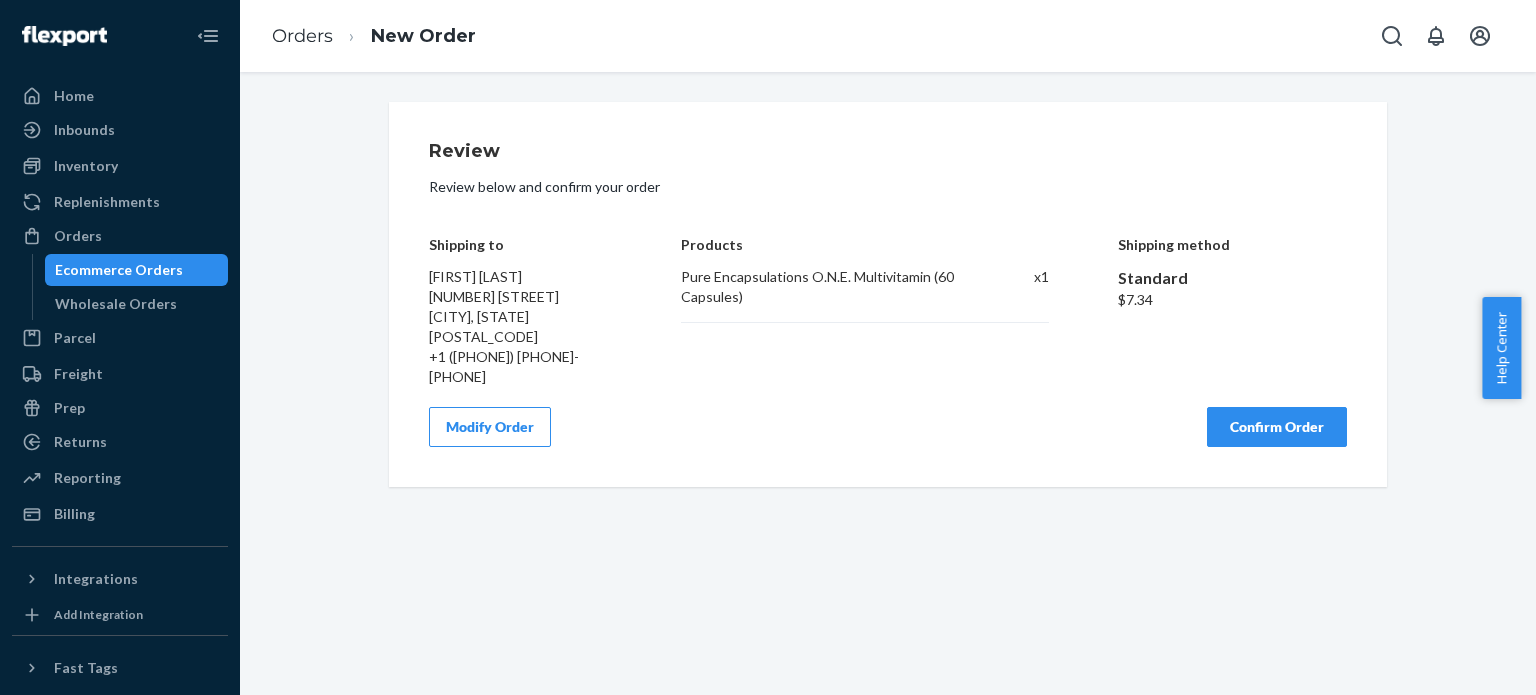 click on "Confirm Order" at bounding box center (1277, 427) 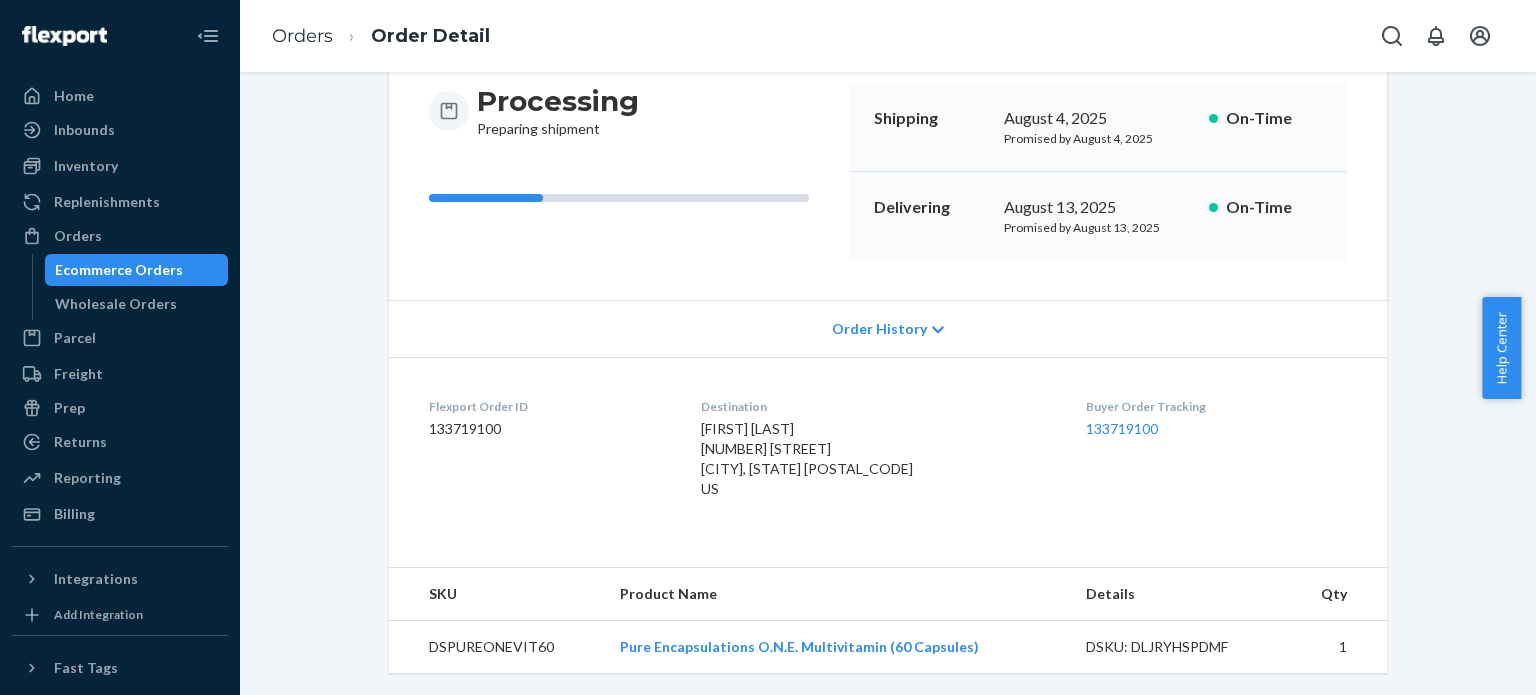 scroll, scrollTop: 0, scrollLeft: 0, axis: both 